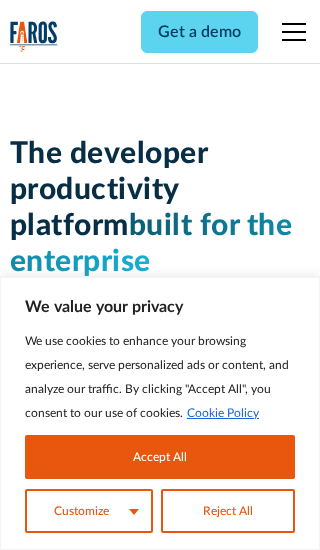 scroll, scrollTop: 0, scrollLeft: 0, axis: both 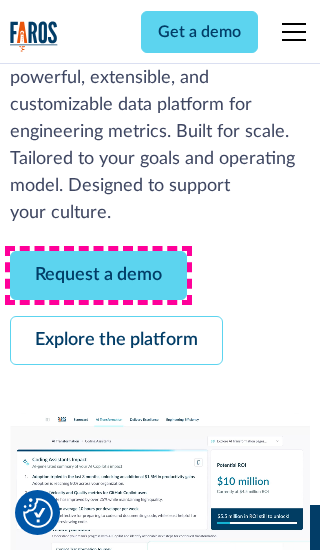 click on "Request a demo" at bounding box center (98, 275) 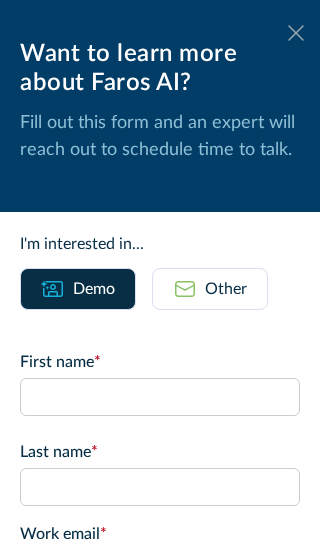 click 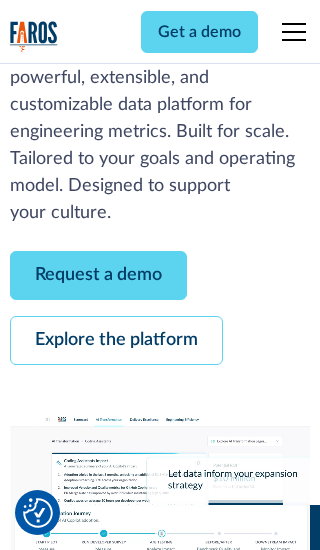 scroll, scrollTop: 366, scrollLeft: 0, axis: vertical 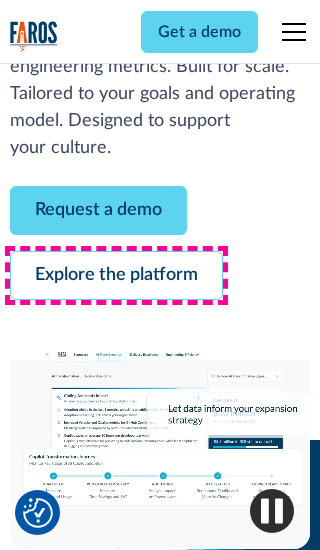 click on "Explore the platform" at bounding box center (116, 275) 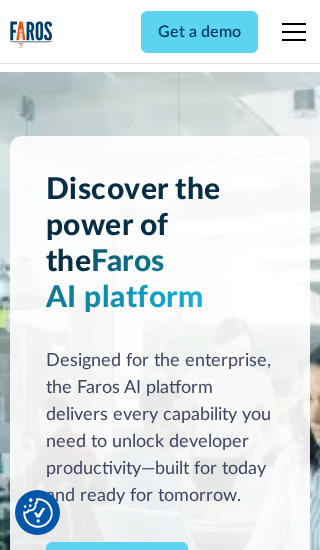 scroll, scrollTop: 0, scrollLeft: 0, axis: both 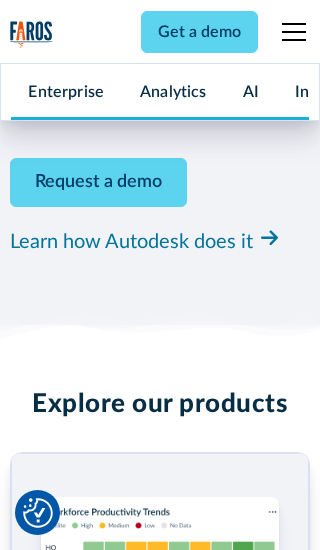click on "Pricing" at bounding box center [34, 2462] 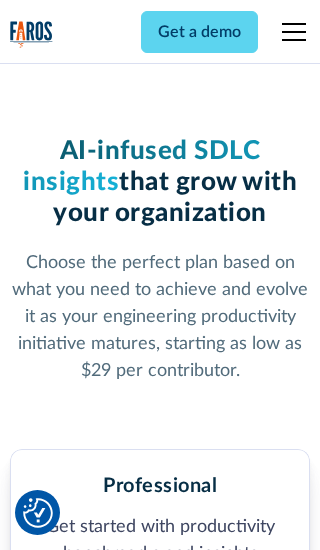 scroll, scrollTop: 0, scrollLeft: 0, axis: both 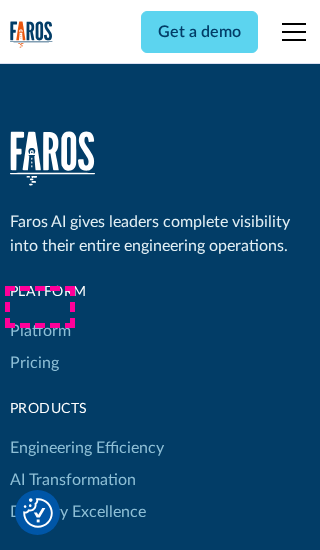 click on "Platform" at bounding box center (40, 331) 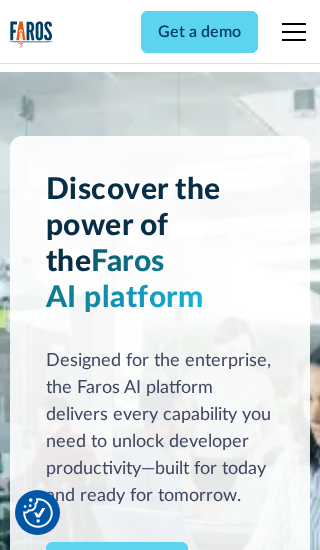 scroll, scrollTop: 0, scrollLeft: 0, axis: both 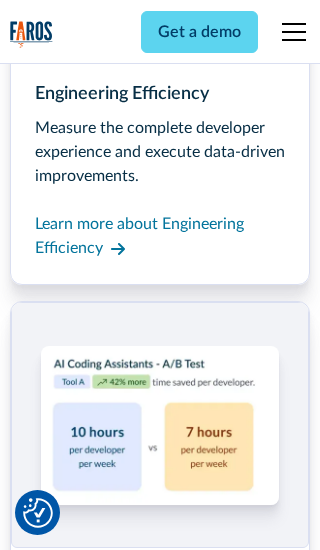 click on "Coding Assistant Impact" at bounding box center (95, 2431) 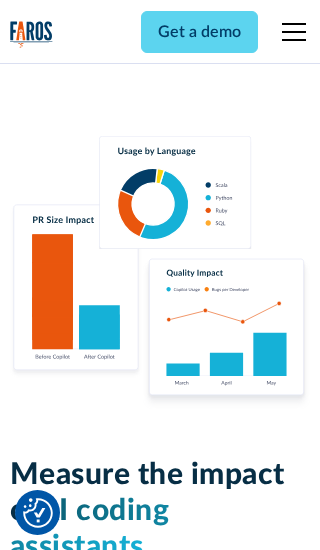scroll, scrollTop: 0, scrollLeft: 0, axis: both 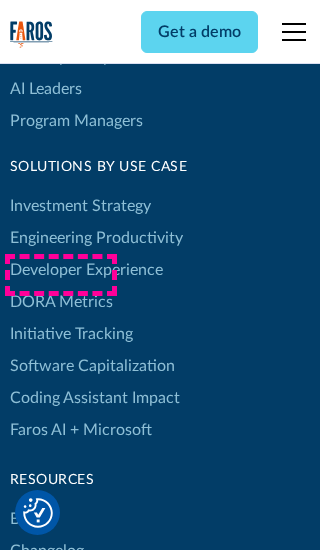 click on "DORA Metrics" at bounding box center [61, 302] 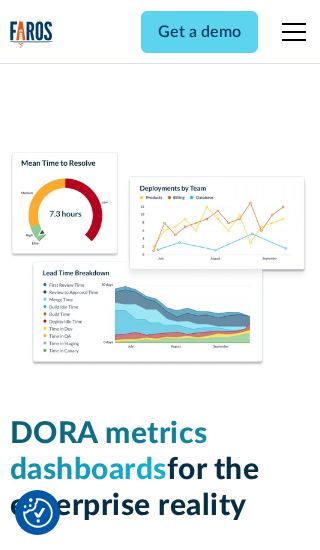 scroll, scrollTop: 0, scrollLeft: 0, axis: both 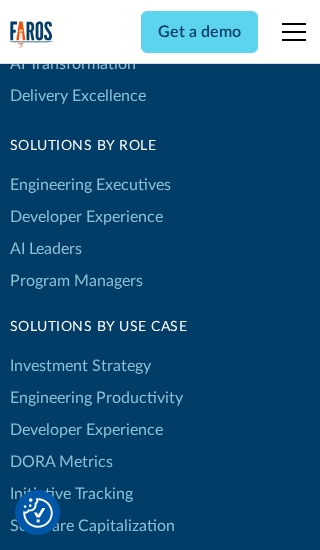 click on "Blog" at bounding box center (25, 679) 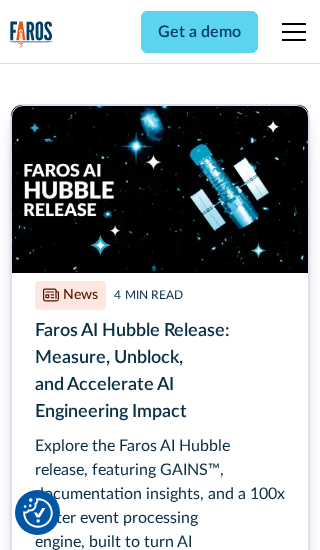 scroll, scrollTop: 0, scrollLeft: 0, axis: both 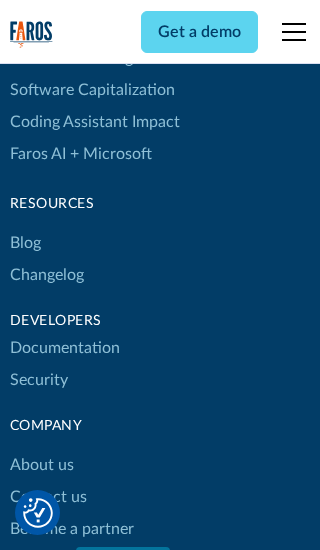 click on "Changelog" at bounding box center (47, 275) 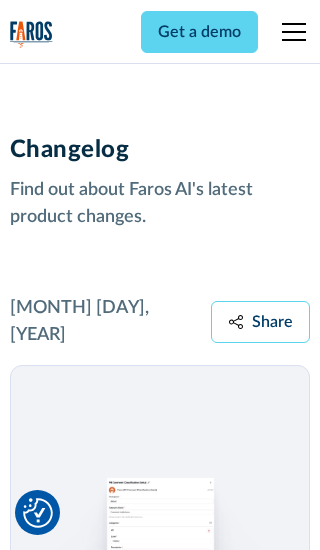 scroll, scrollTop: 0, scrollLeft: 0, axis: both 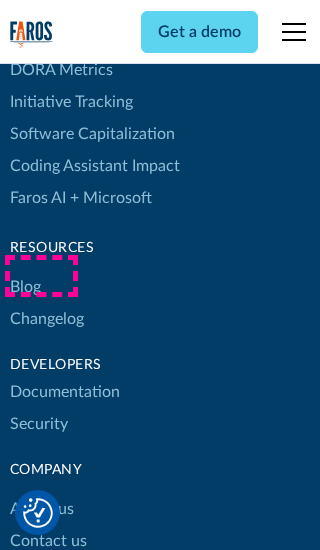 click on "About us" at bounding box center [42, 509] 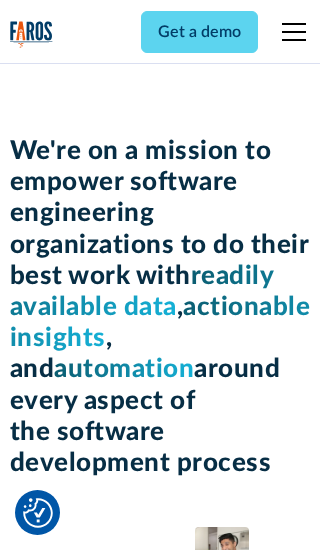 scroll, scrollTop: 0, scrollLeft: 0, axis: both 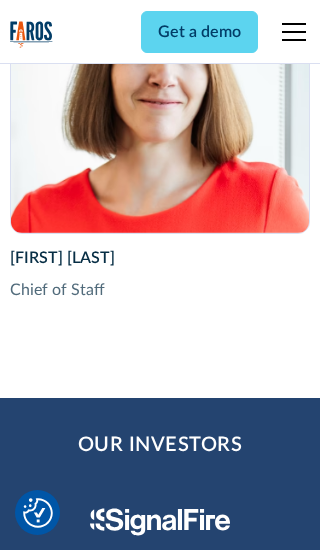 click on "Contact us" at bounding box center [48, 2829] 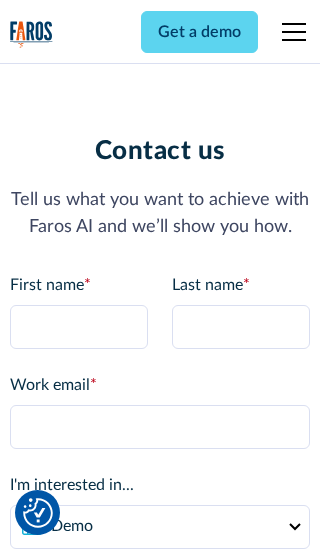scroll, scrollTop: 0, scrollLeft: 0, axis: both 